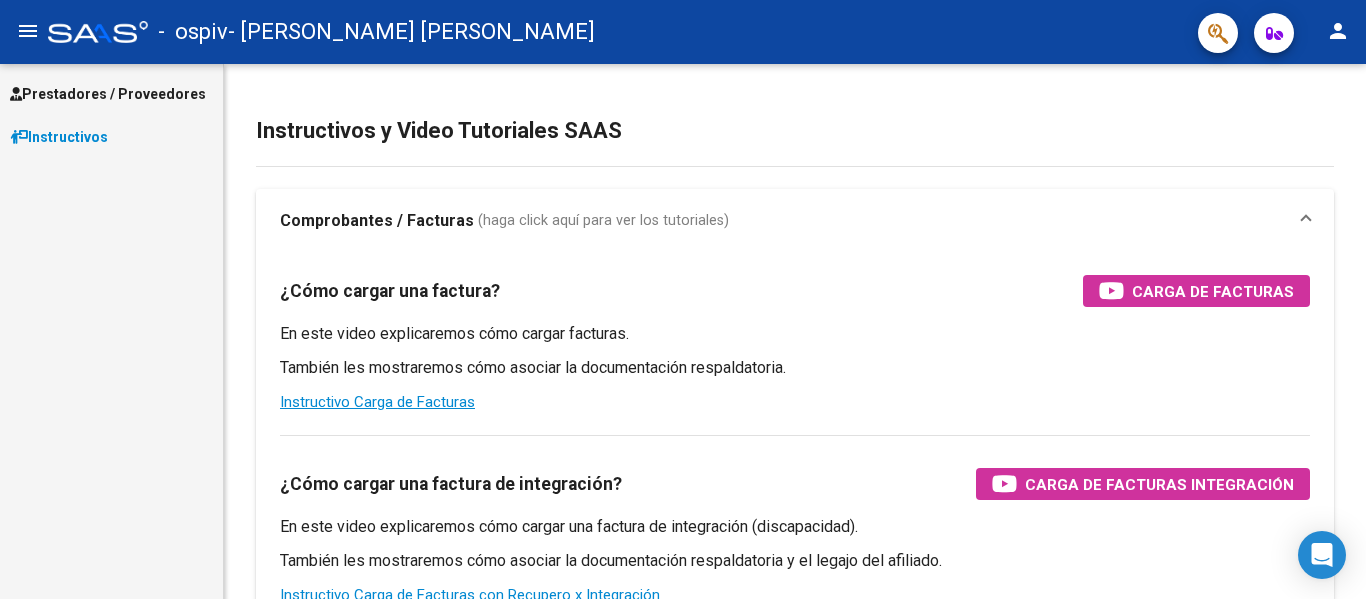 scroll, scrollTop: 0, scrollLeft: 0, axis: both 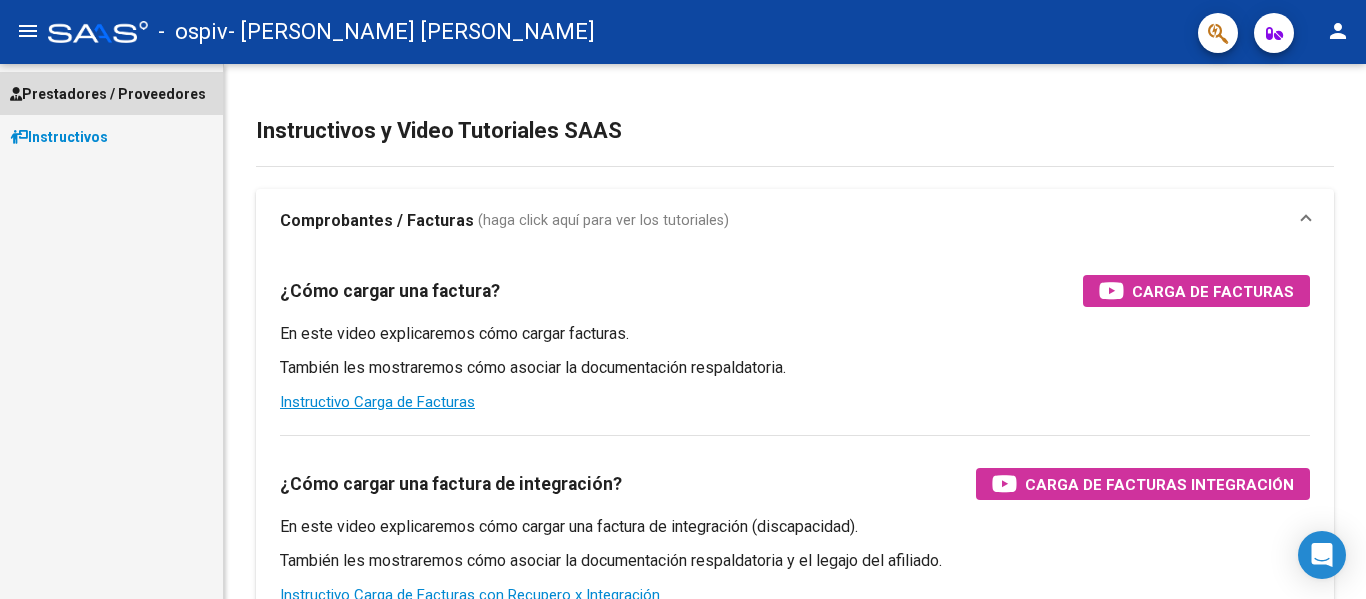 click on "Prestadores / Proveedores" at bounding box center (108, 94) 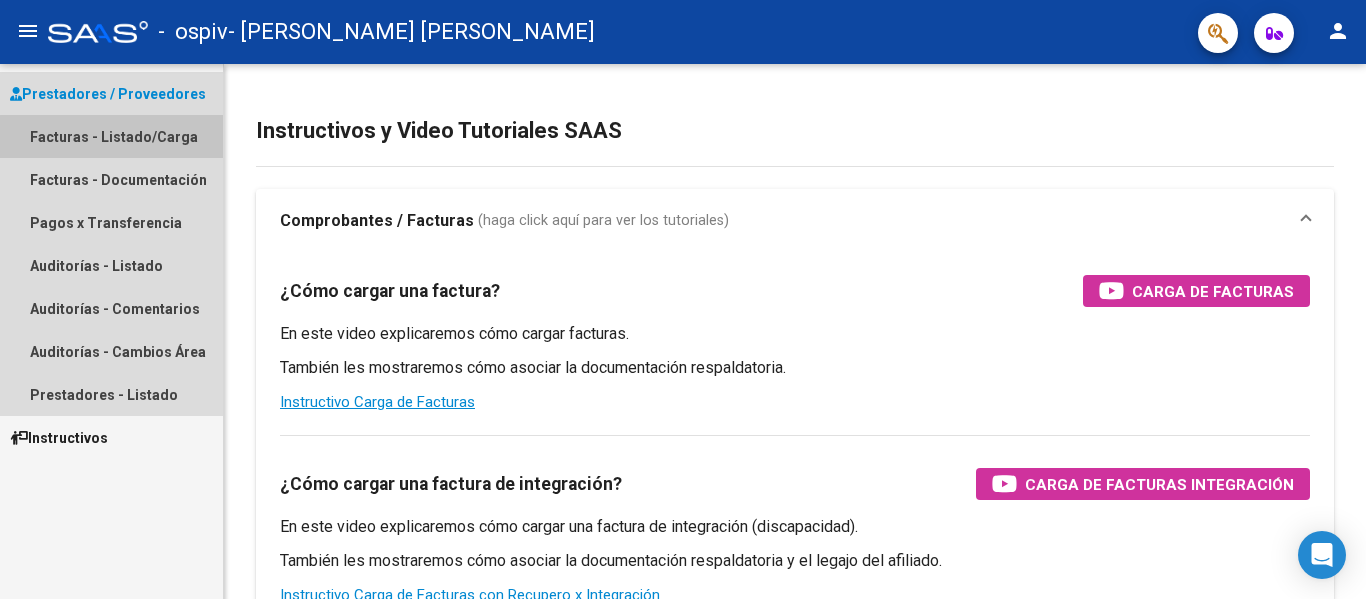 click on "Facturas - Listado/Carga" at bounding box center [111, 136] 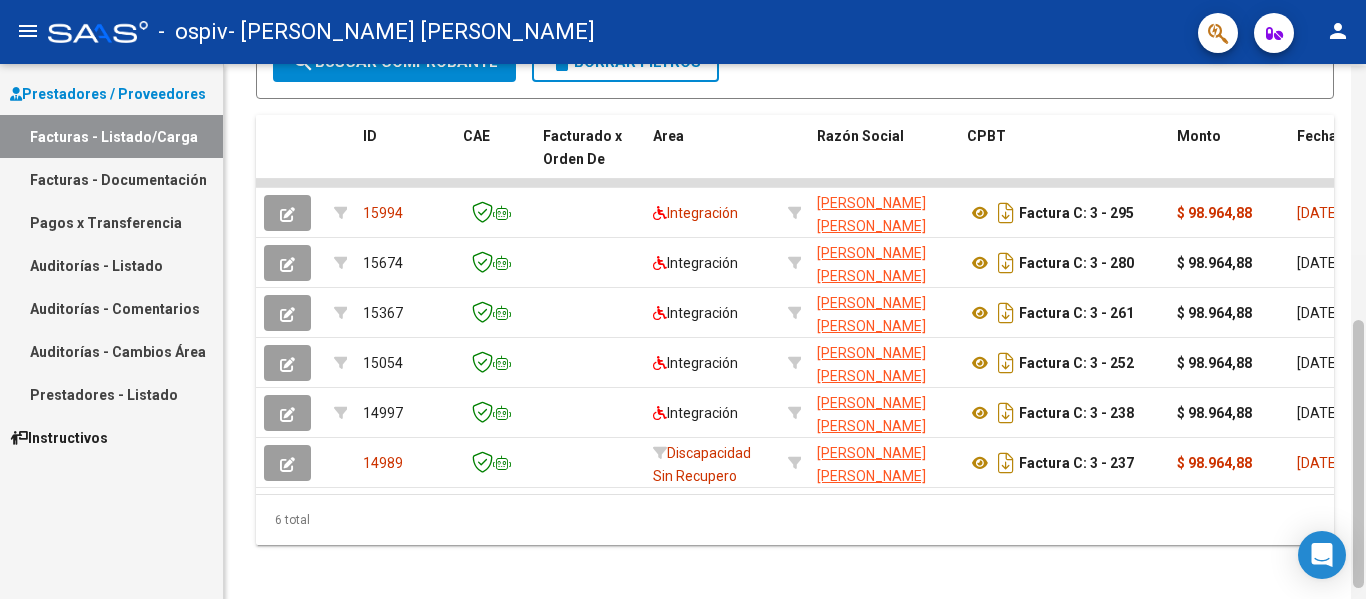 drag, startPoint x: 1358, startPoint y: 158, endPoint x: 1360, endPoint y: 480, distance: 322.00623 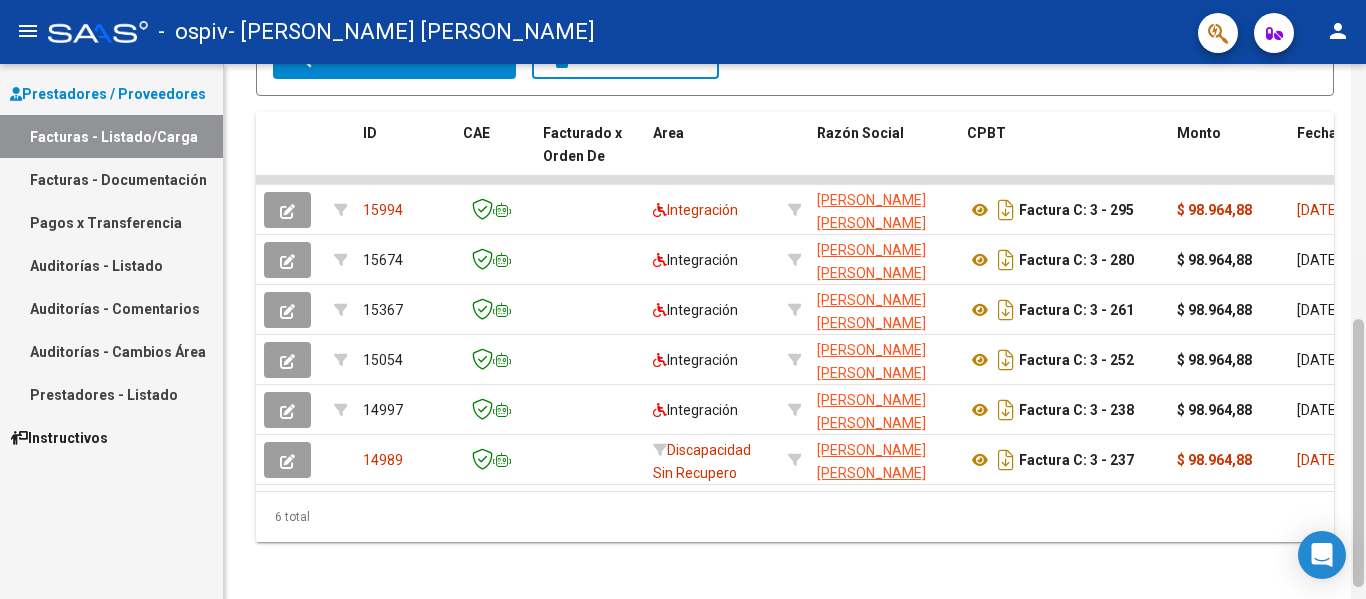 scroll, scrollTop: 530, scrollLeft: 0, axis: vertical 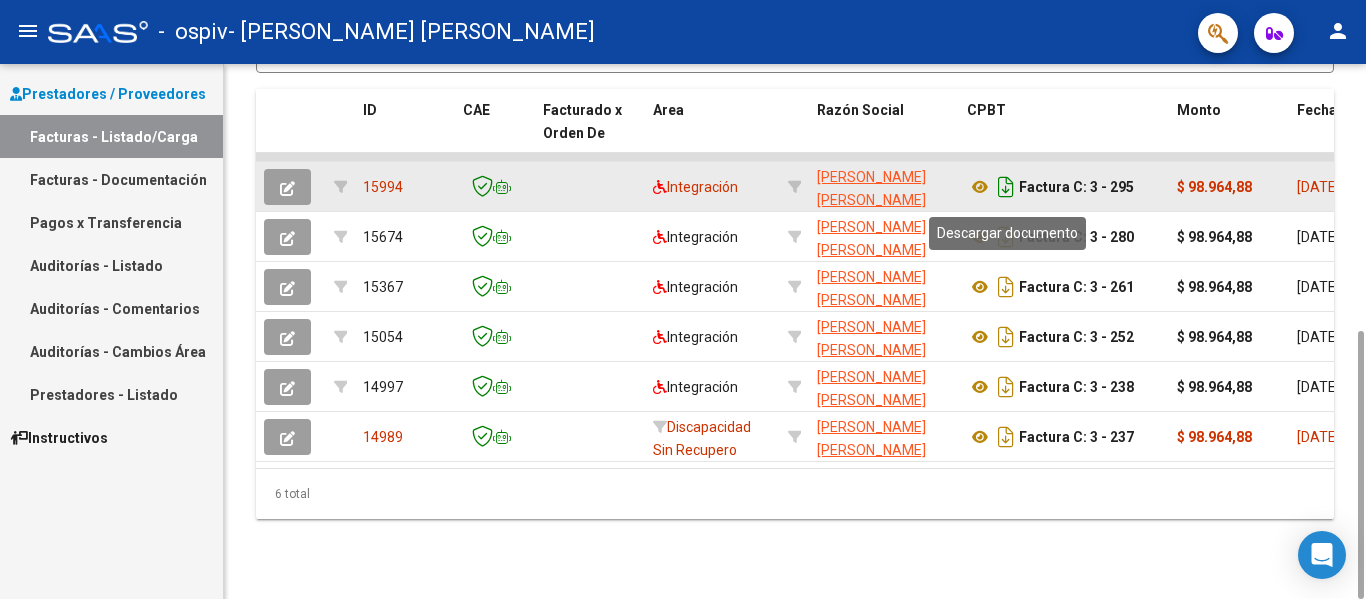 click 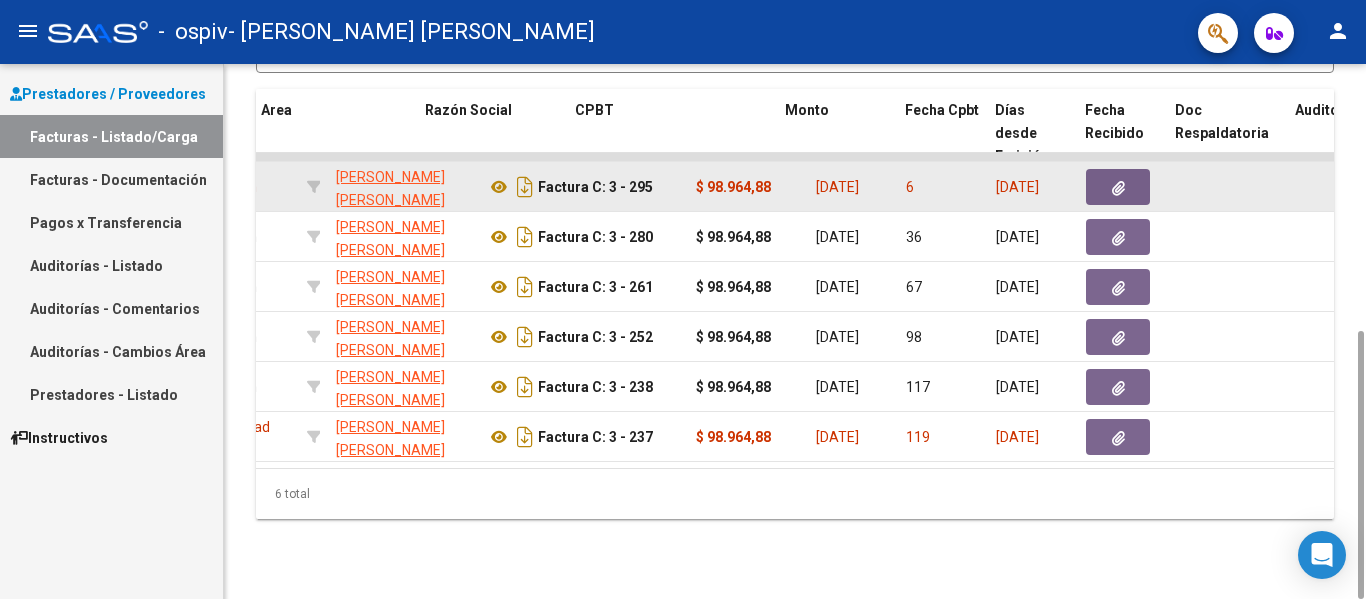 scroll, scrollTop: 0, scrollLeft: 647, axis: horizontal 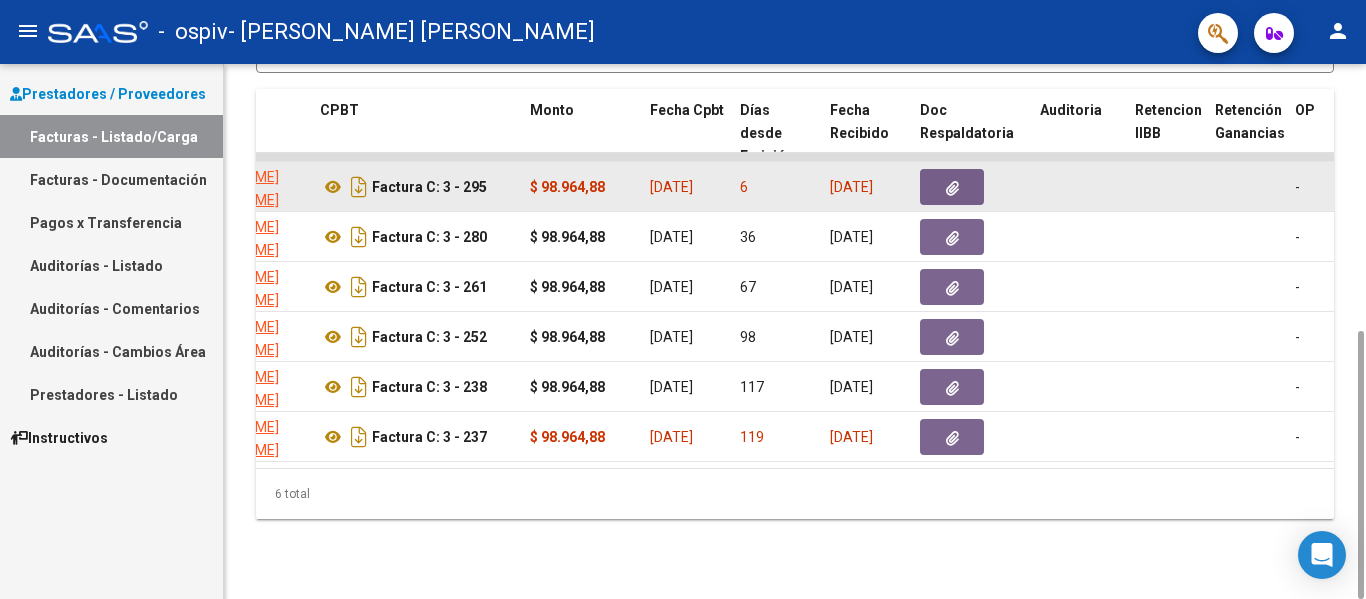 drag, startPoint x: 451, startPoint y: 483, endPoint x: 663, endPoint y: 489, distance: 212.08488 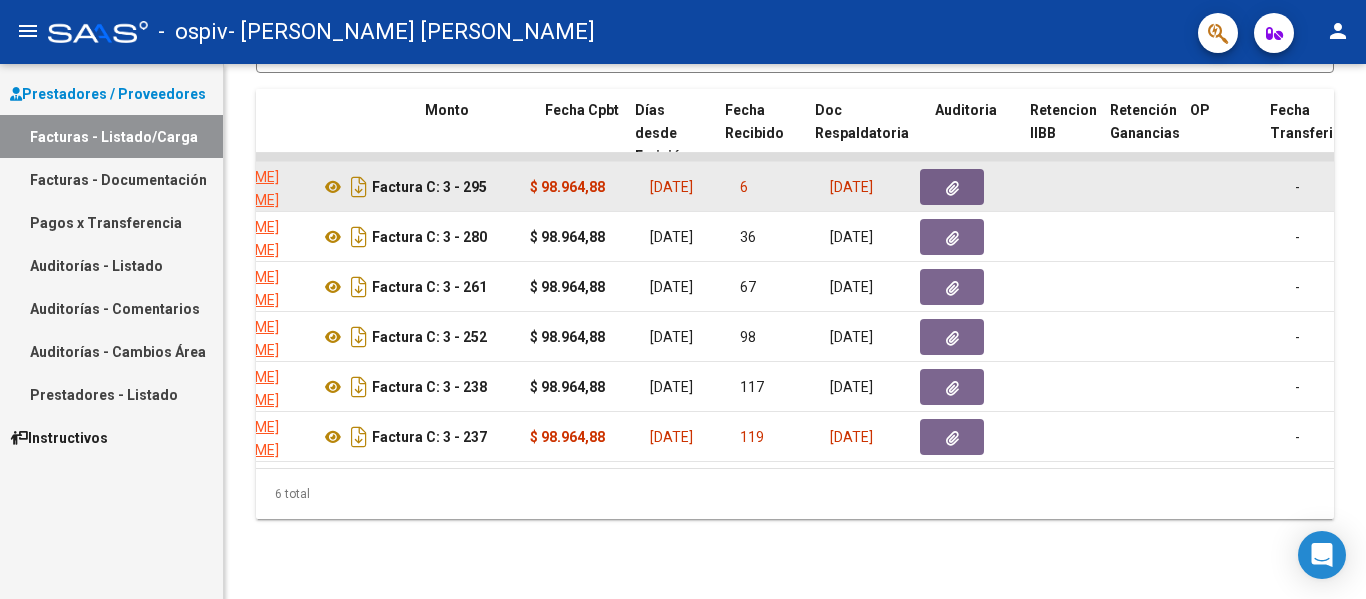 scroll, scrollTop: 0, scrollLeft: 752, axis: horizontal 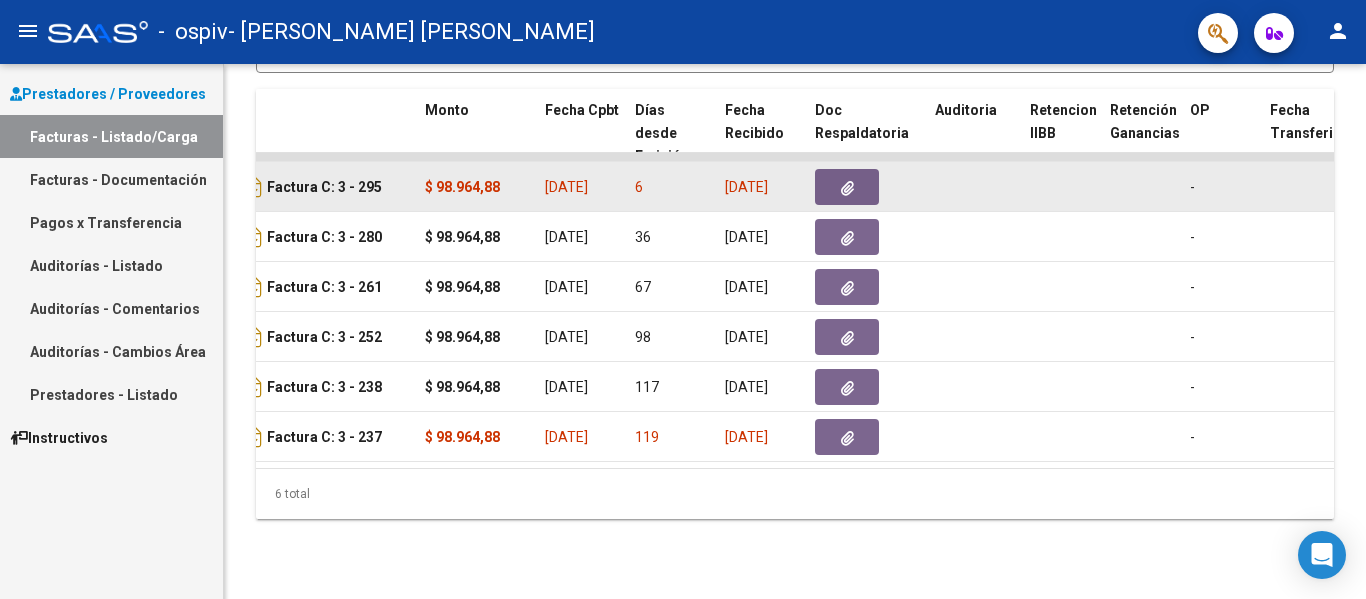 click 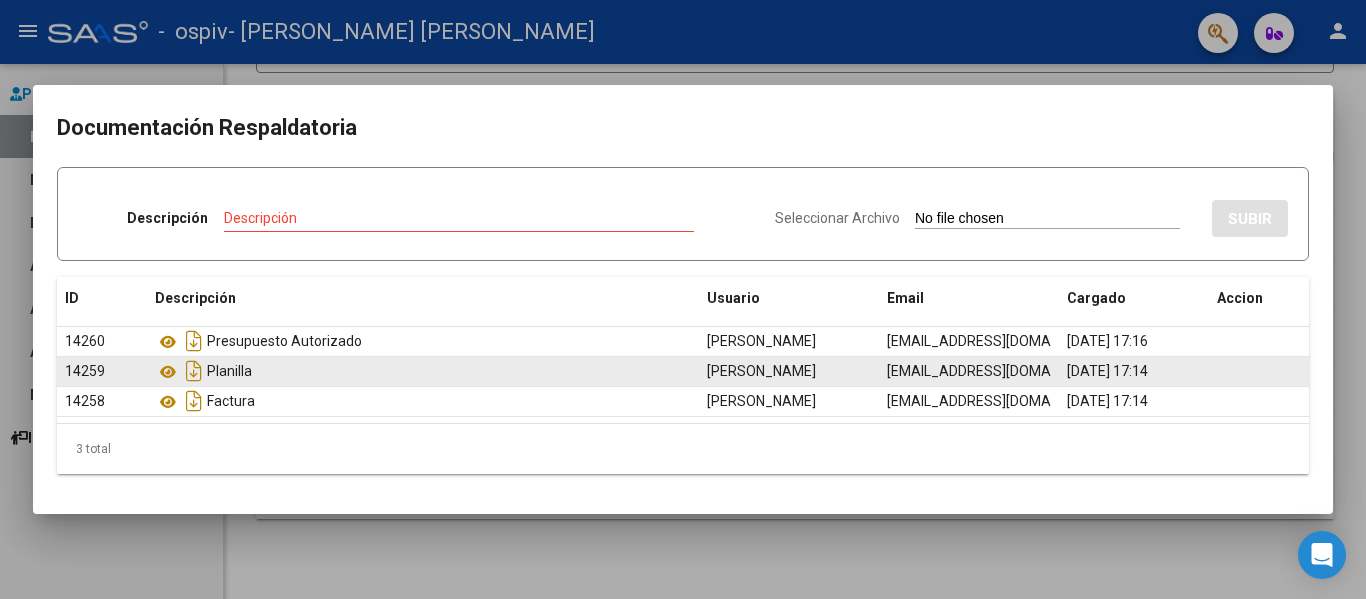 click on "Planilla" 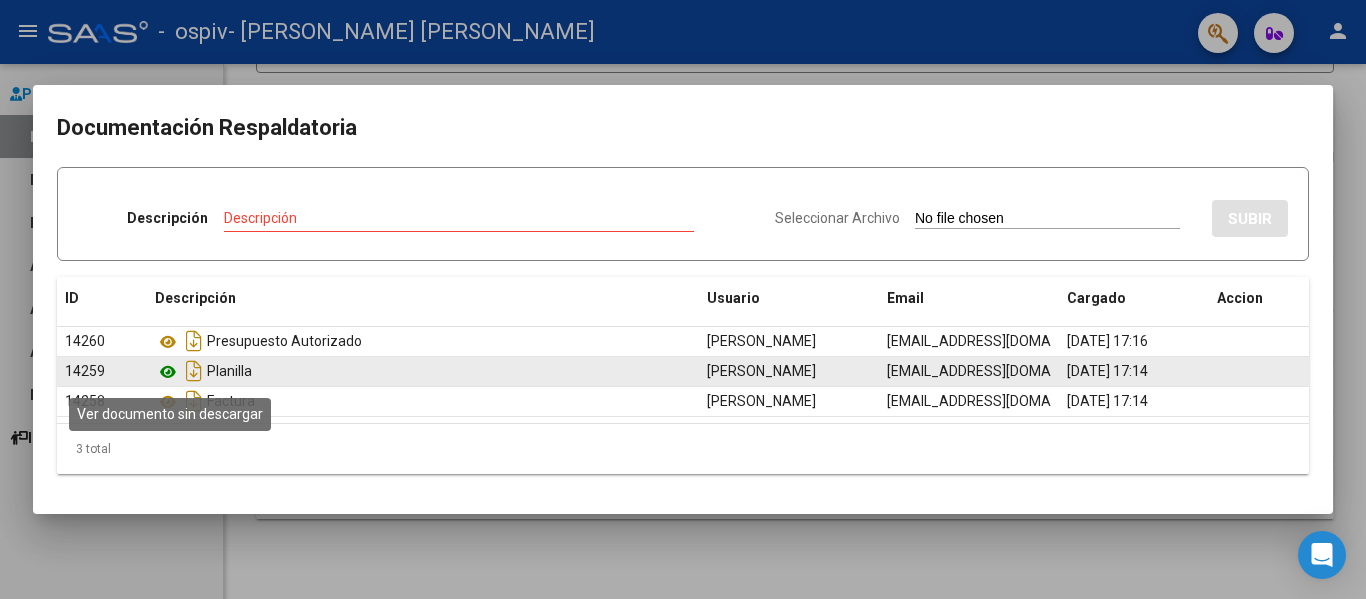 click 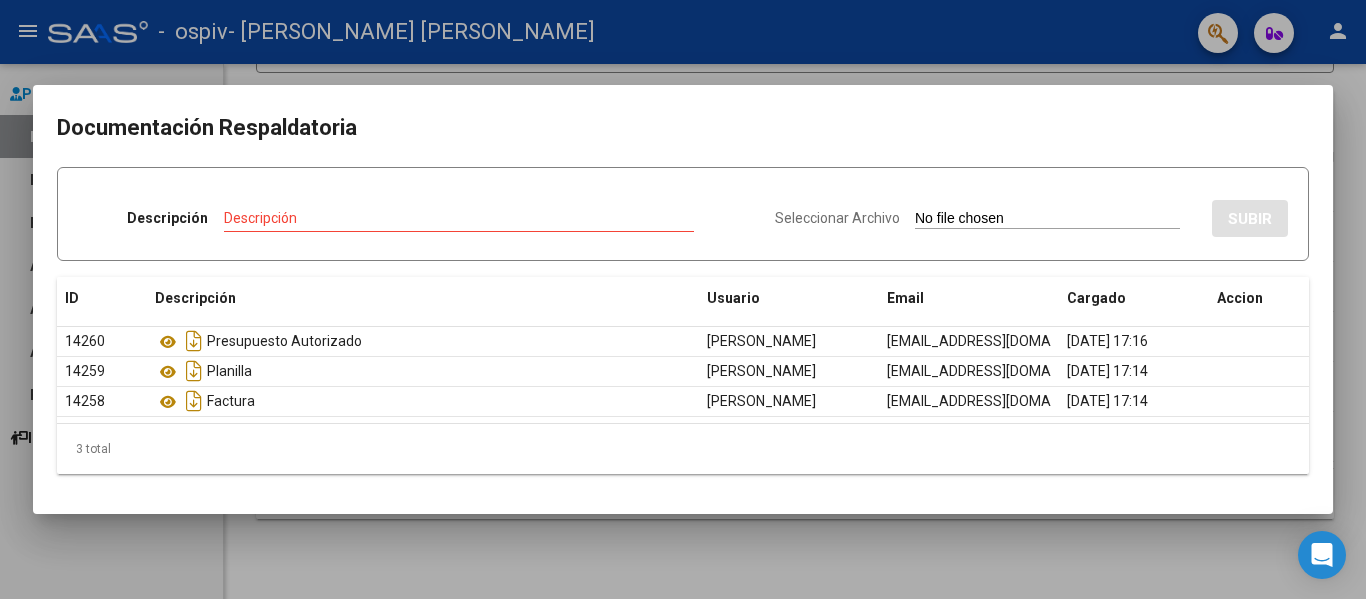 click on "Descripción Descripción Seleccionar Archivo SUBIR" at bounding box center [683, 214] 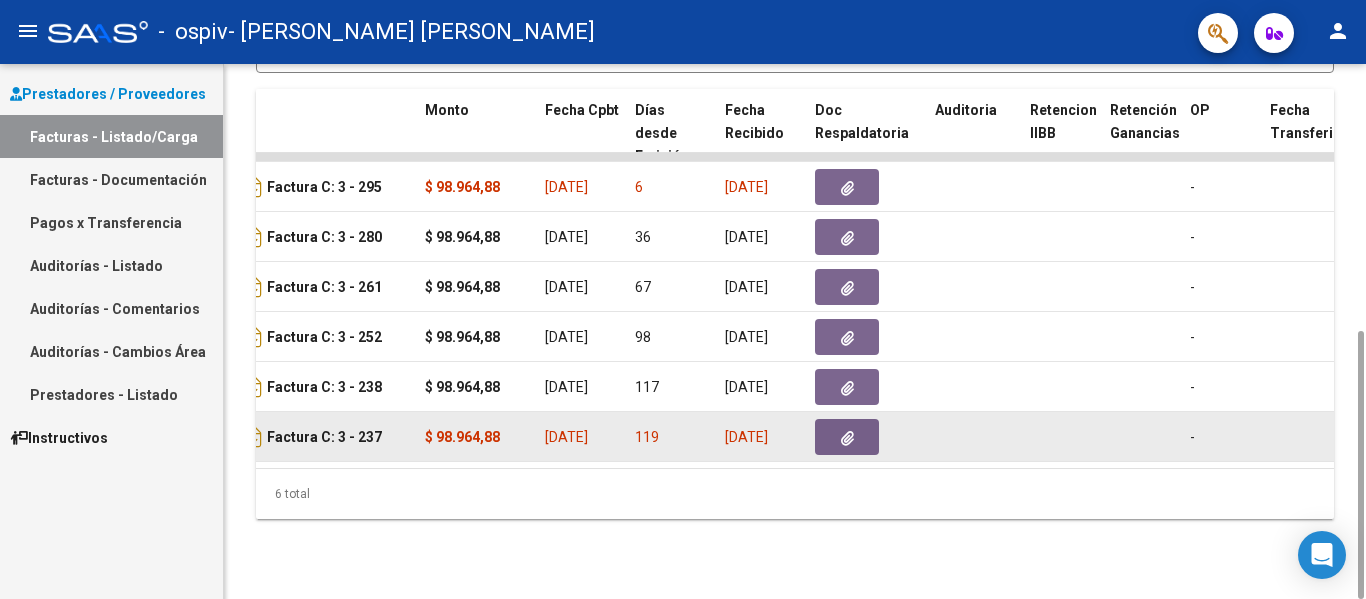 click on "119" 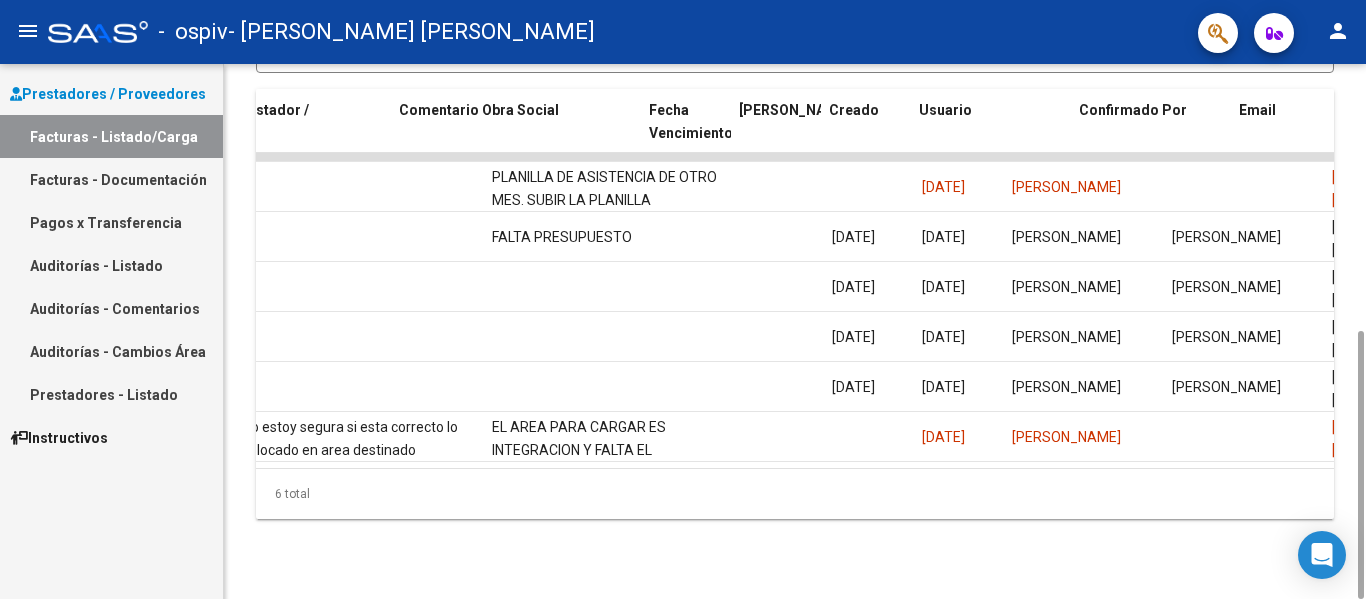 scroll, scrollTop: 0, scrollLeft: 3138, axis: horizontal 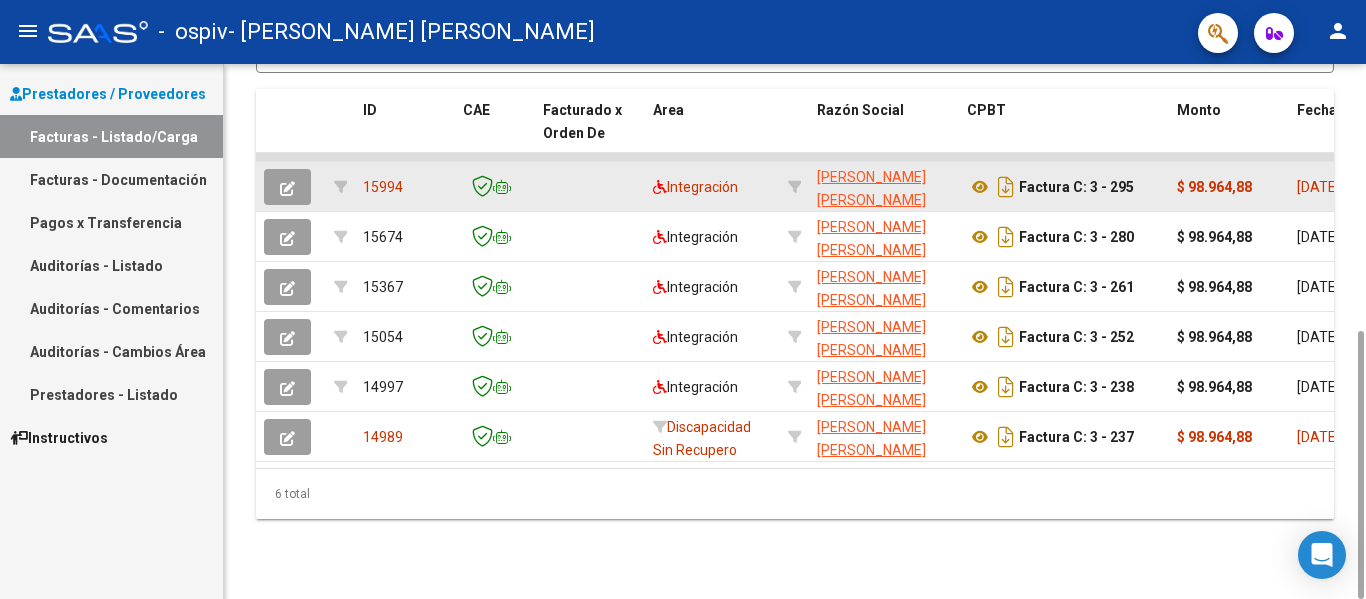 click 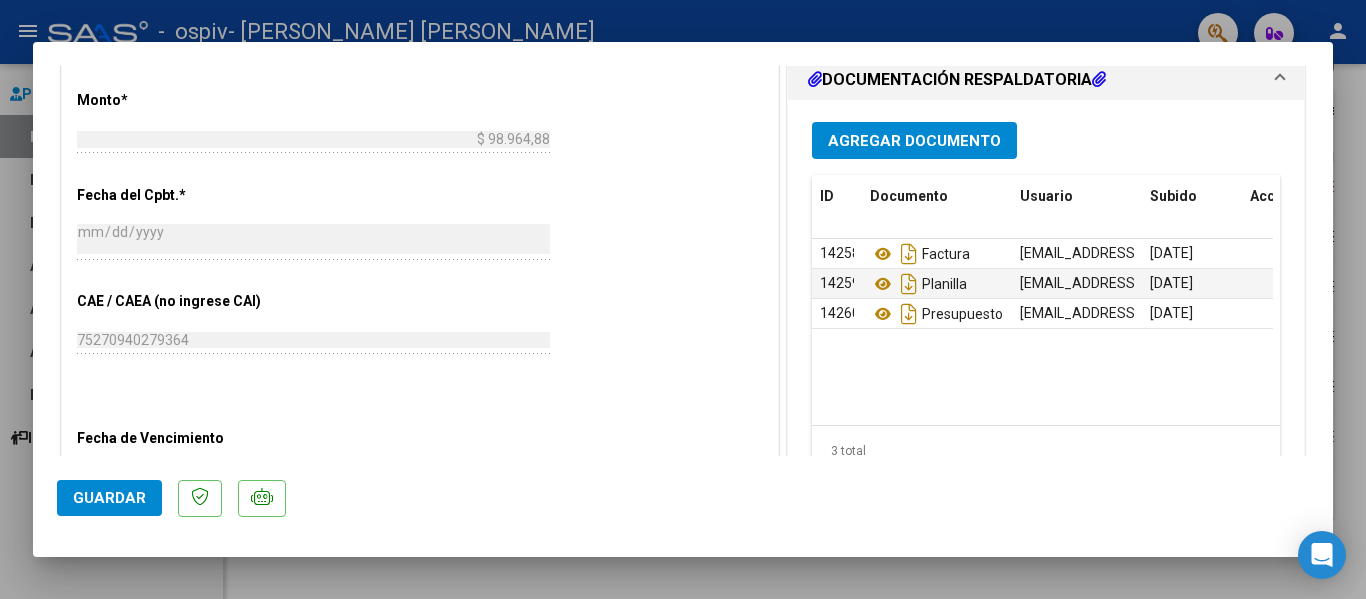 scroll, scrollTop: 957, scrollLeft: 0, axis: vertical 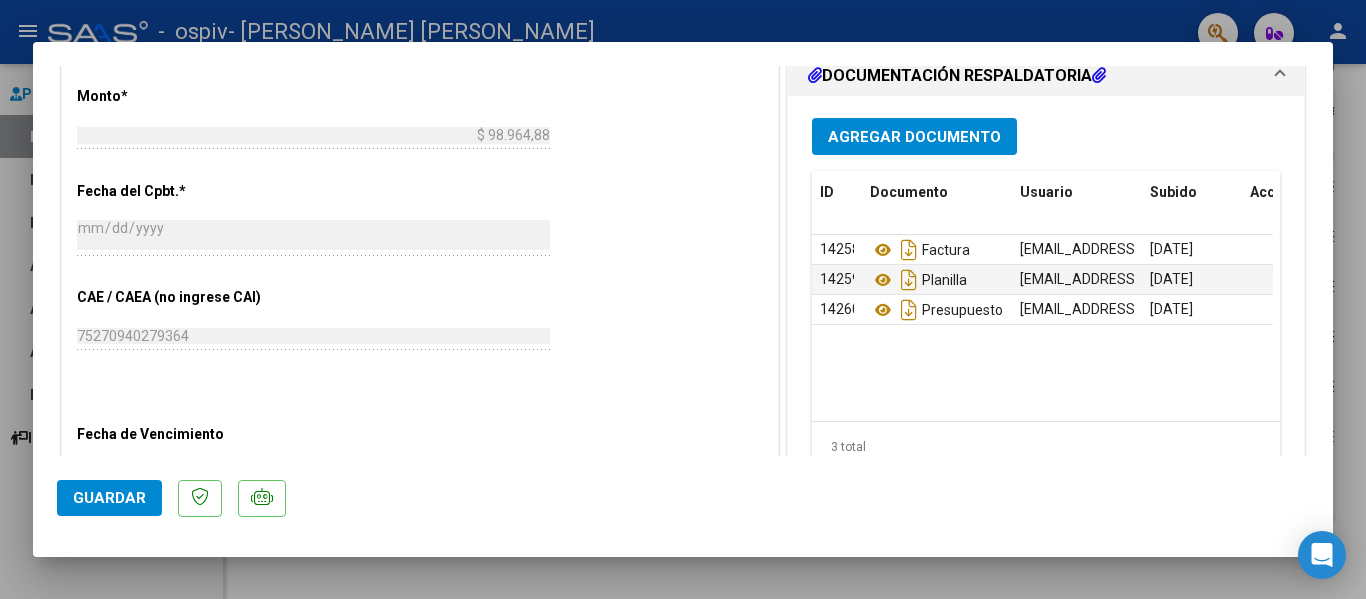 click on "Agregar Documento" at bounding box center [914, 137] 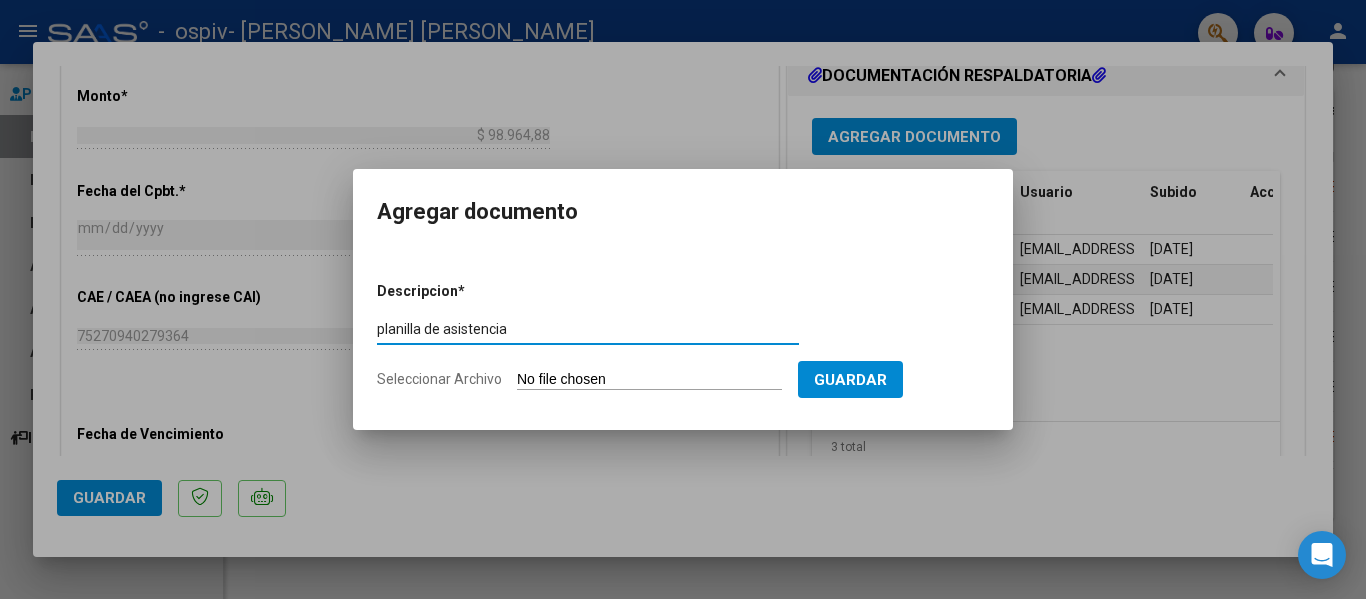 type on "planilla de asistencia" 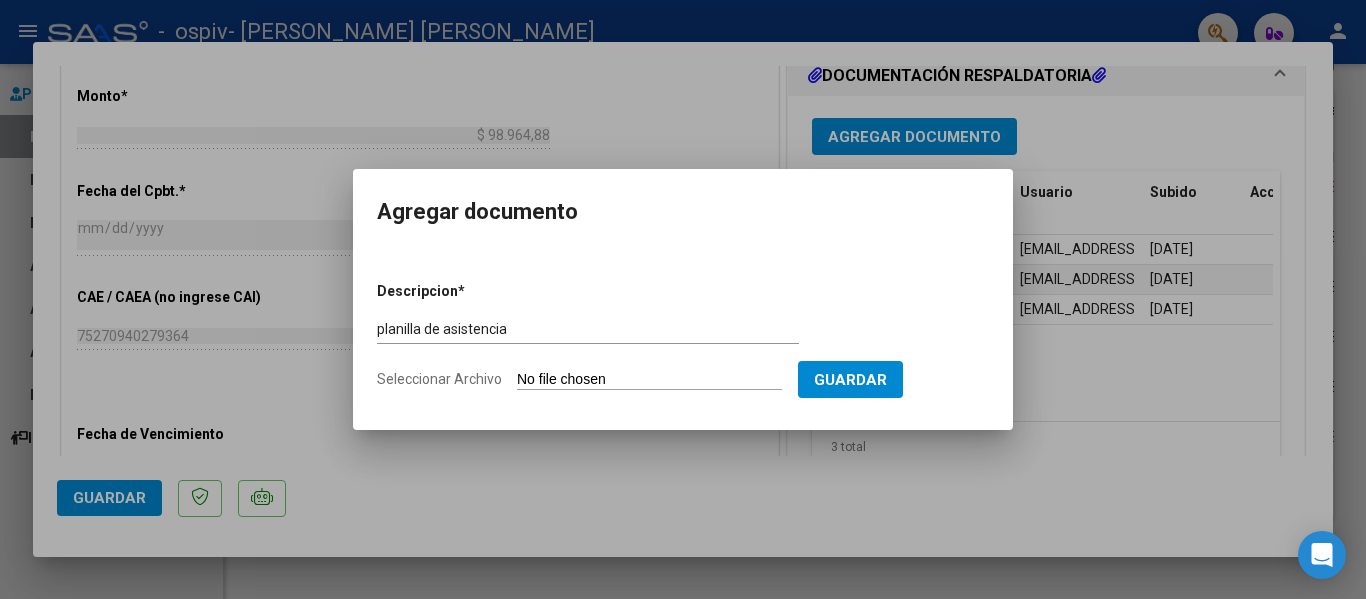 click on "Seleccionar Archivo" at bounding box center [649, 380] 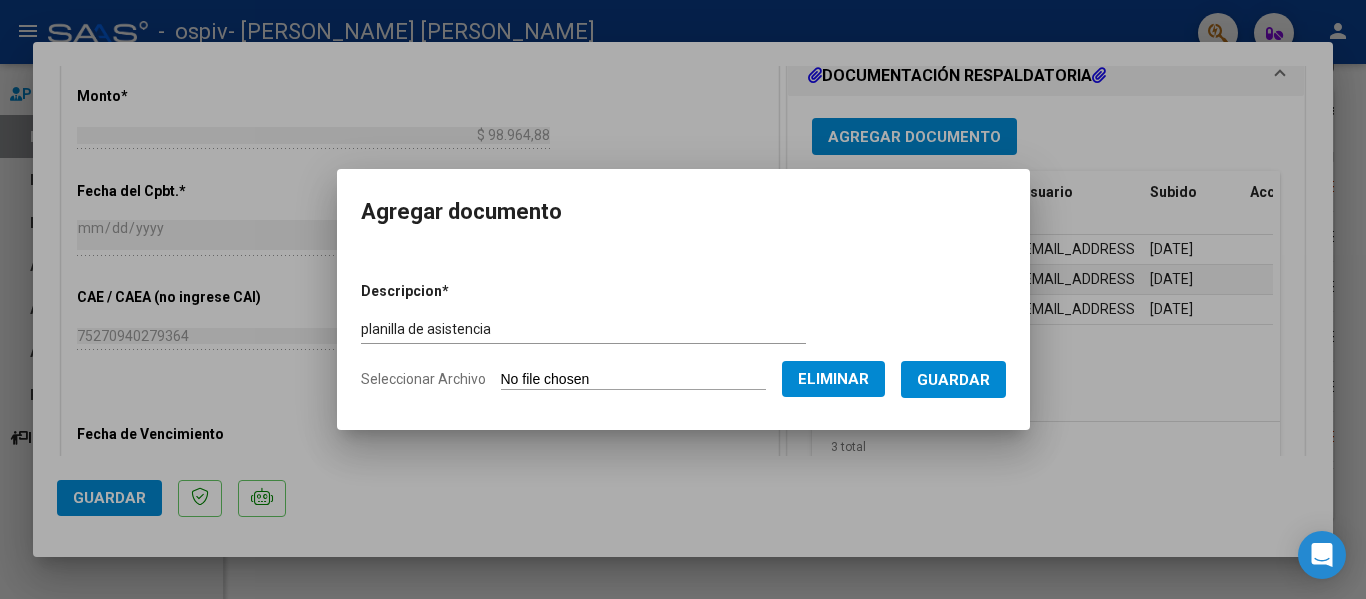 click on "Eliminar" 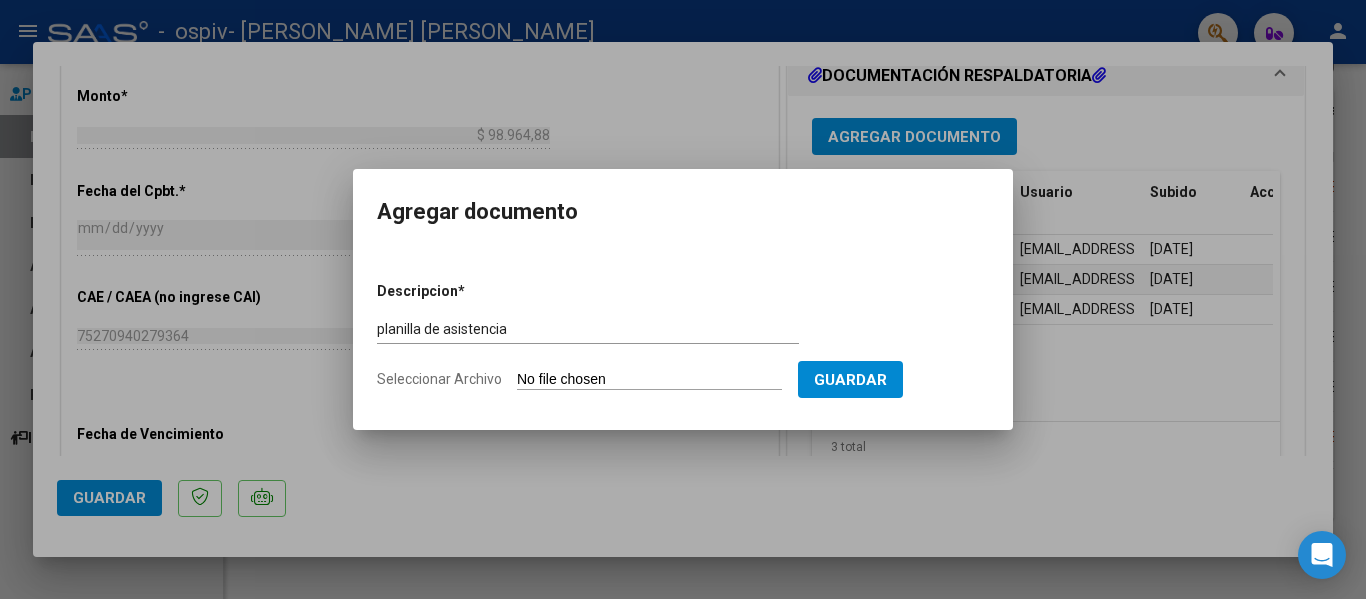 click on "Seleccionar Archivo" at bounding box center (649, 380) 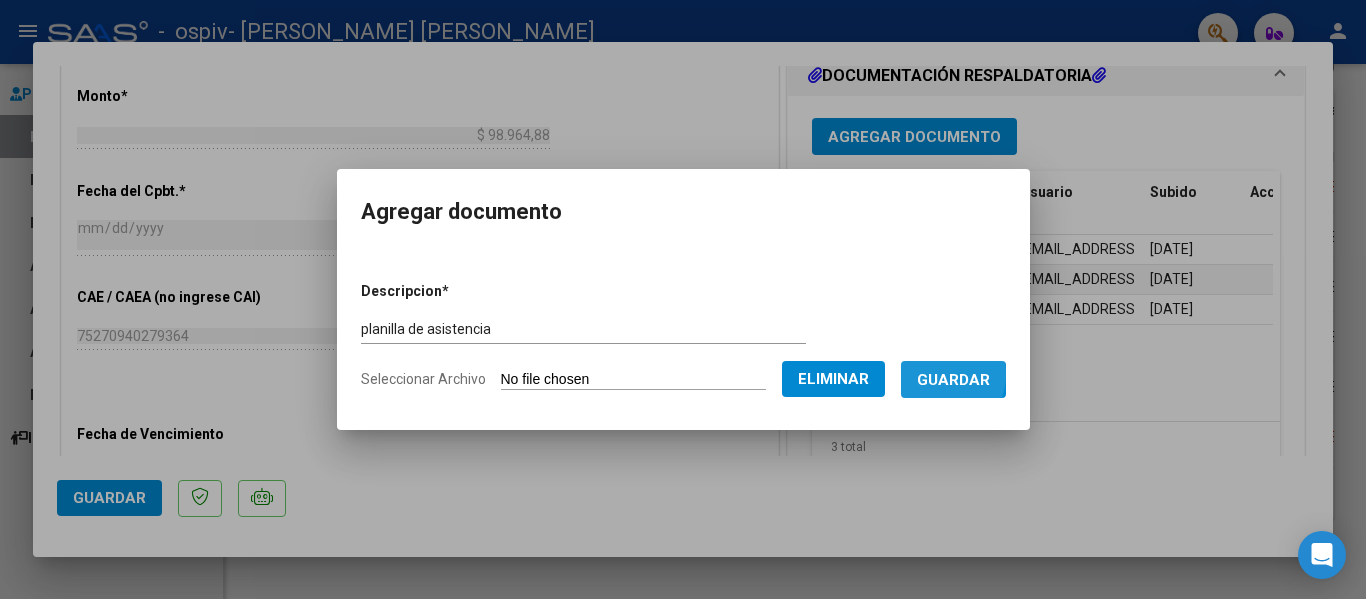 click on "Guardar" at bounding box center (953, 380) 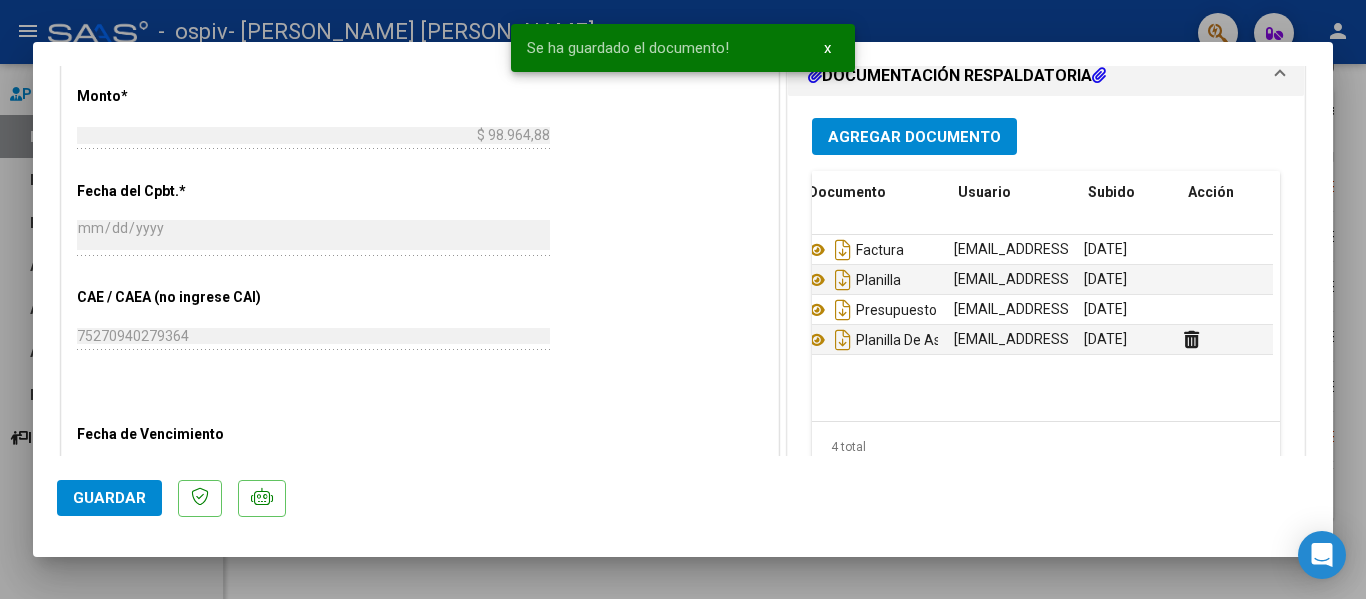 scroll, scrollTop: 0, scrollLeft: 0, axis: both 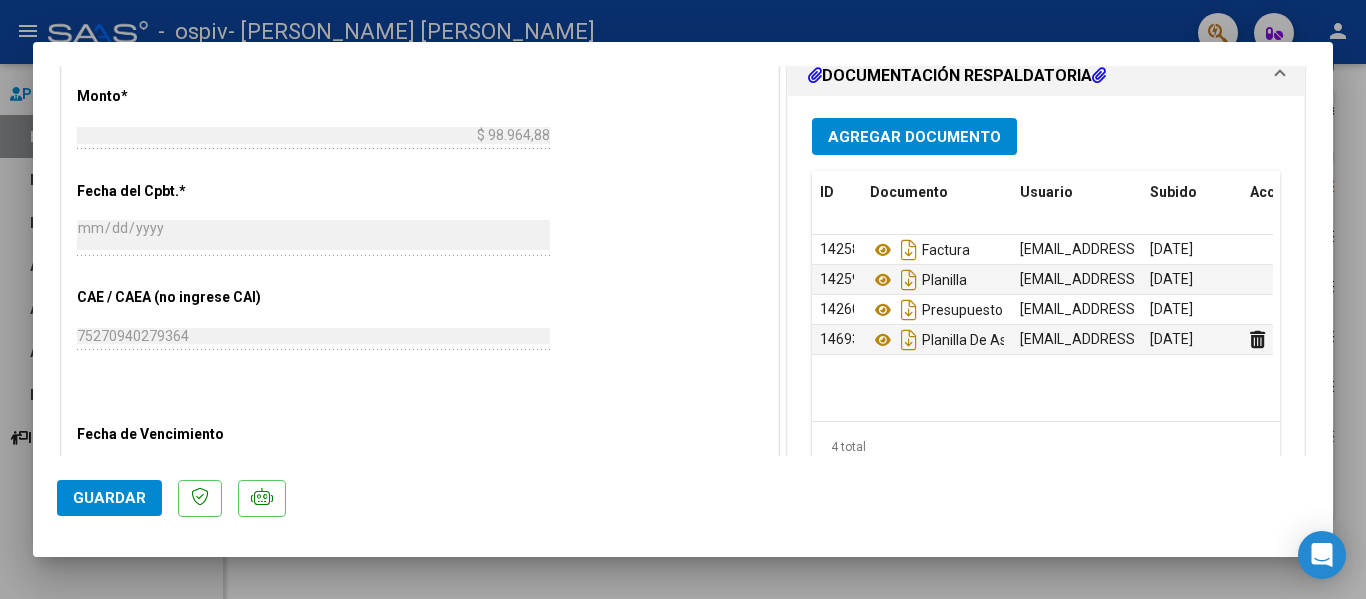 click on "Guardar" 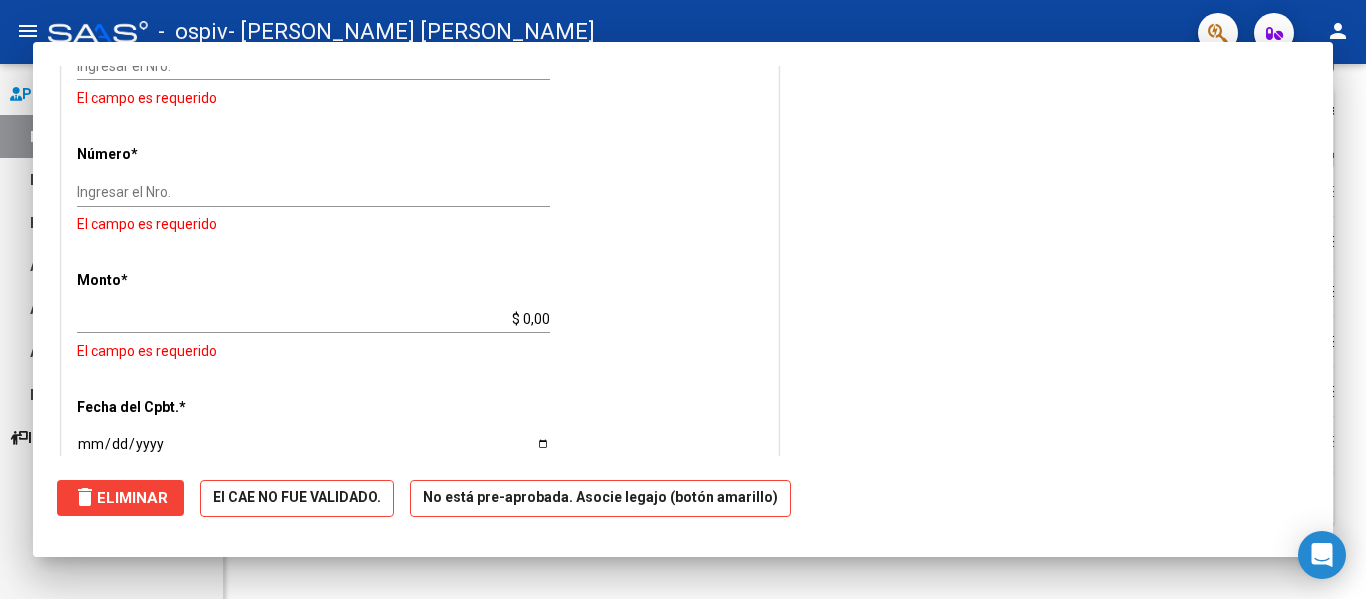 scroll, scrollTop: 0, scrollLeft: 0, axis: both 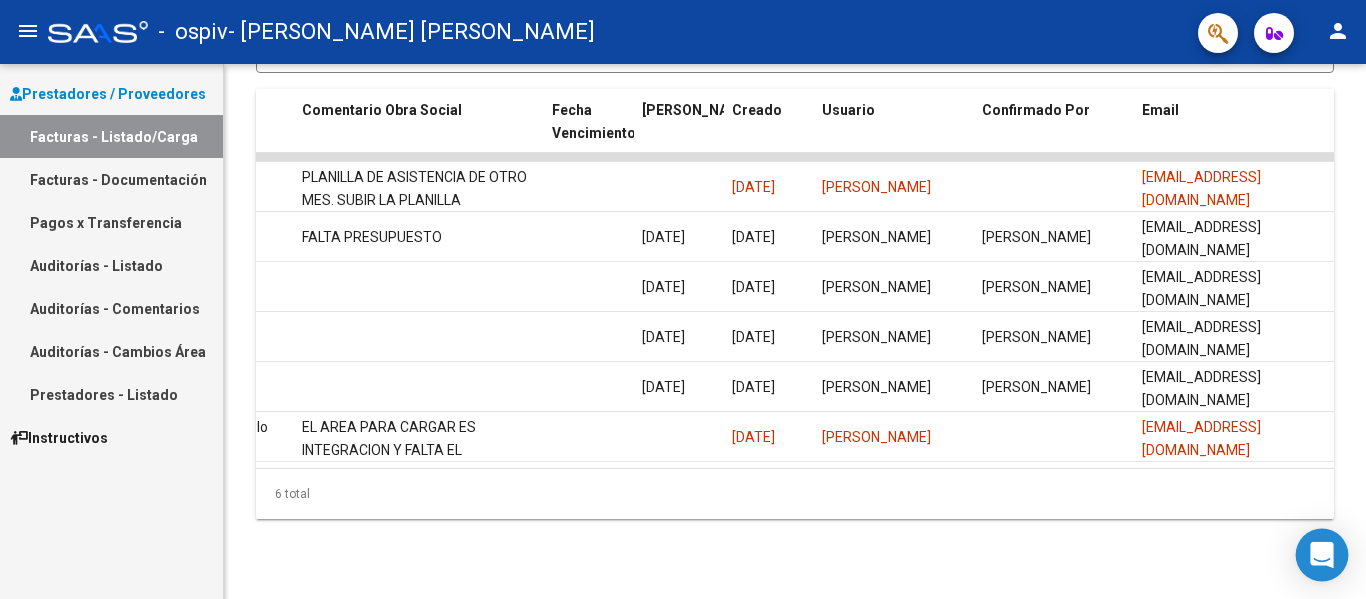 click 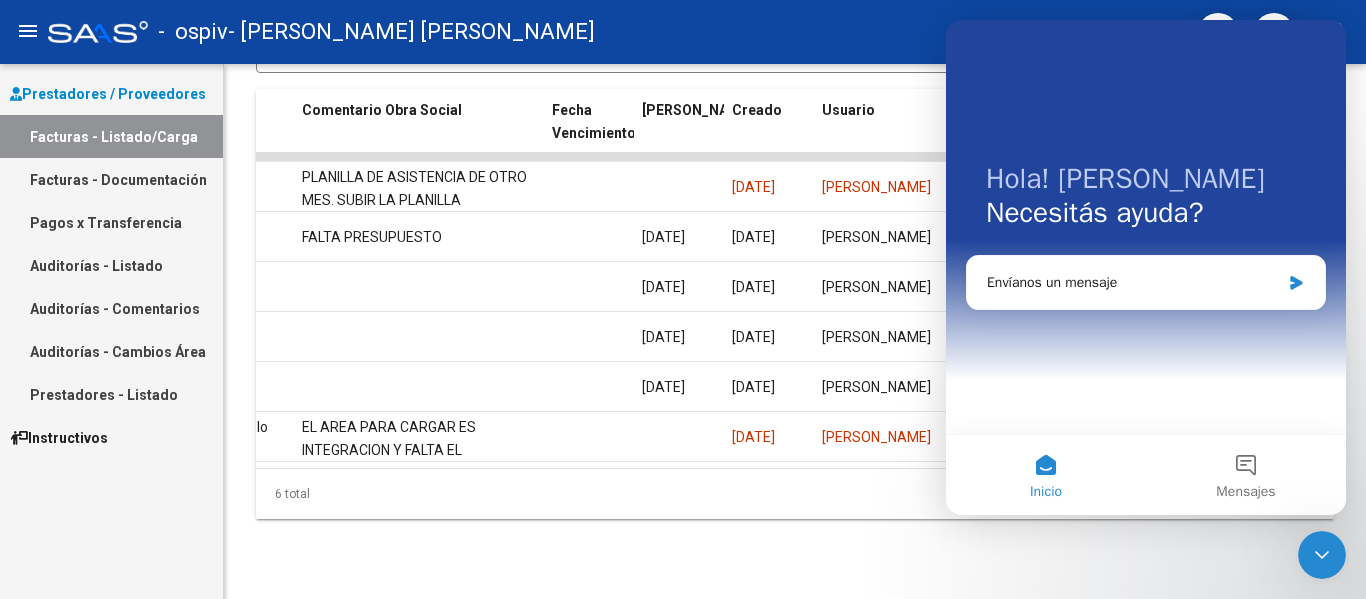 scroll, scrollTop: 0, scrollLeft: 0, axis: both 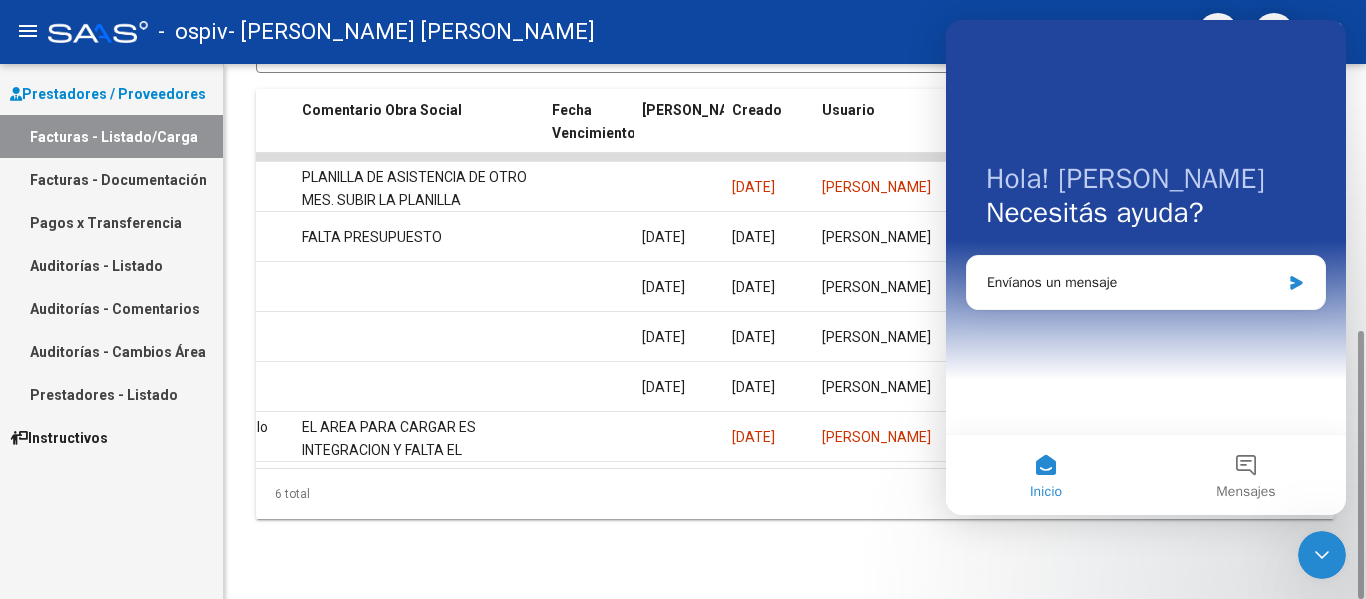 click on "6 total" 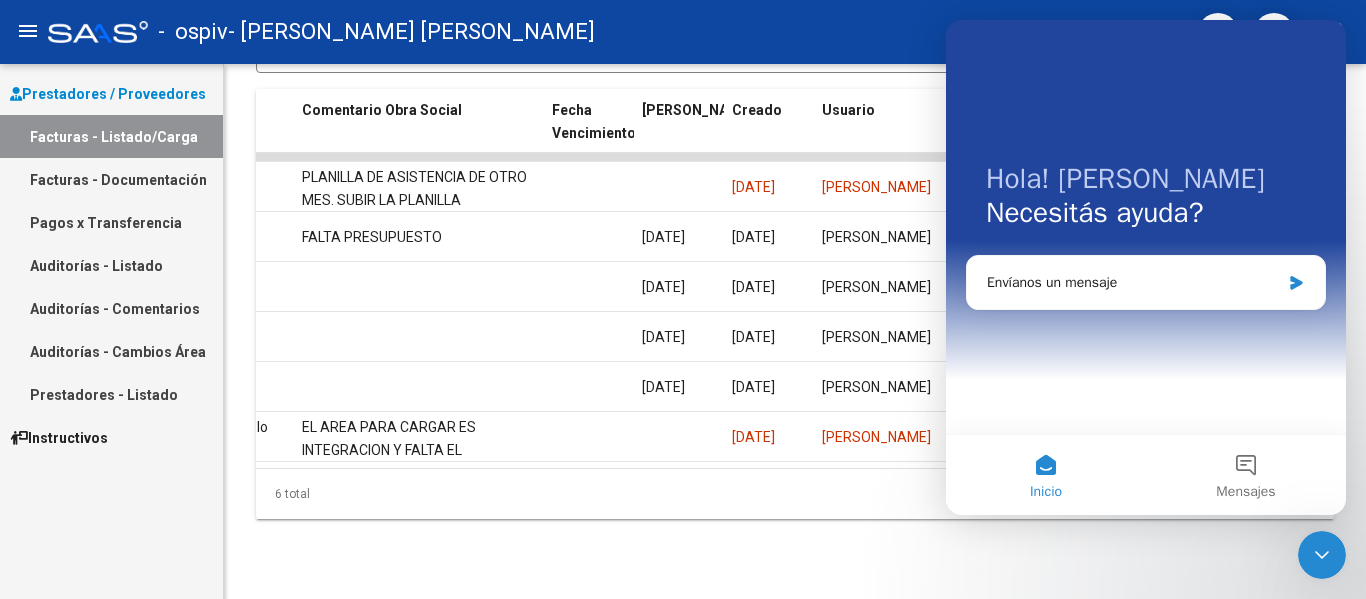 click at bounding box center (1322, 555) 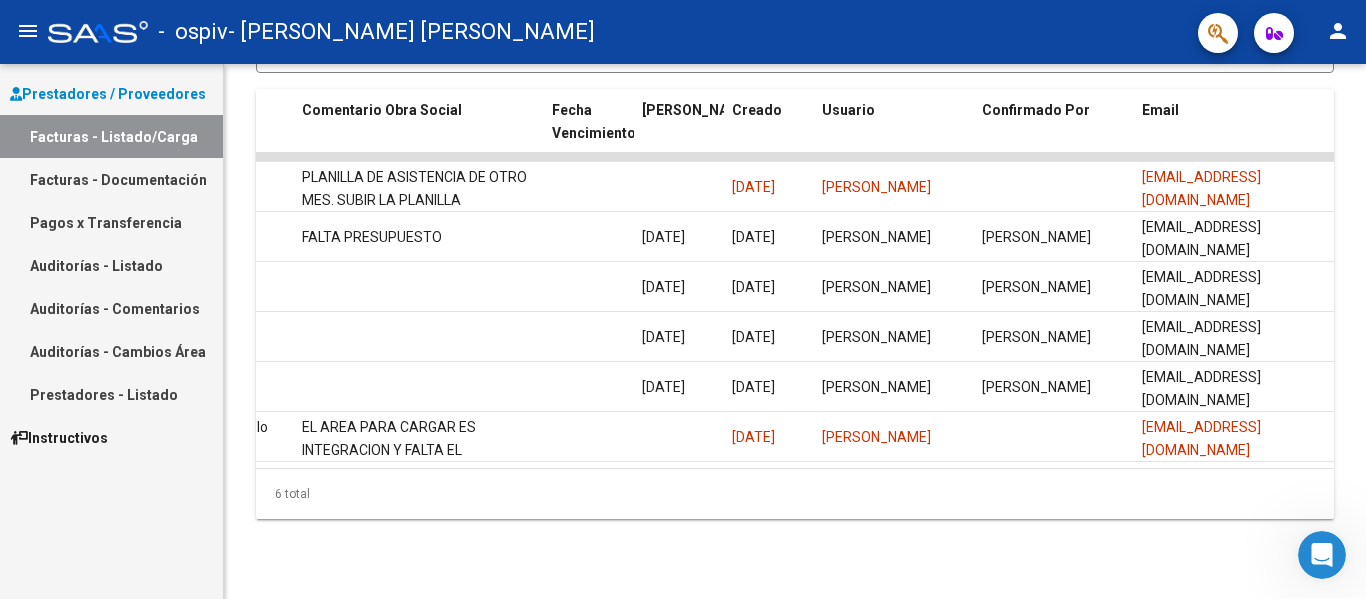 scroll, scrollTop: 0, scrollLeft: 0, axis: both 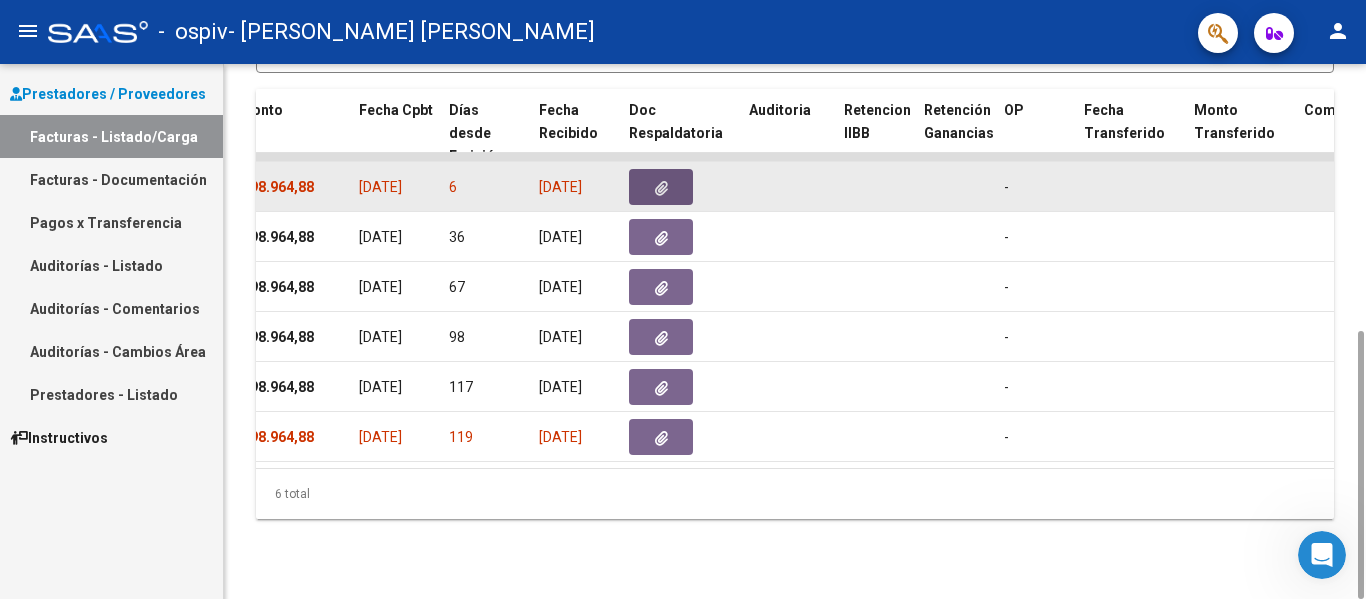 click 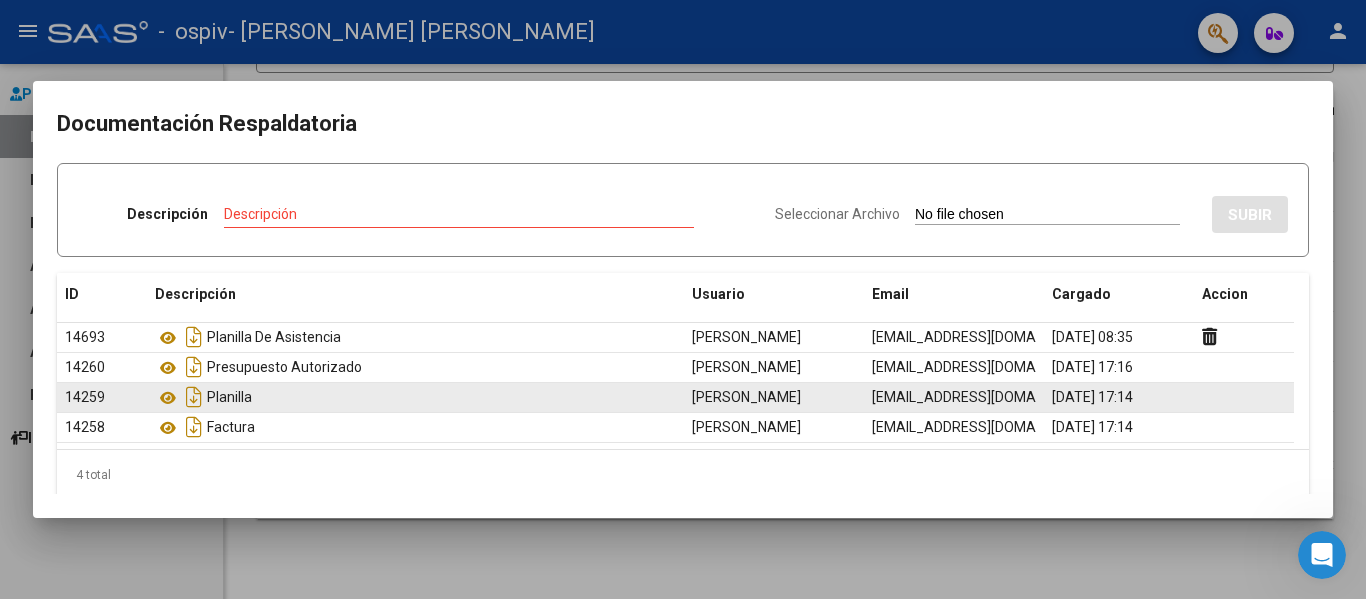 click on "[DATE] 17:14" 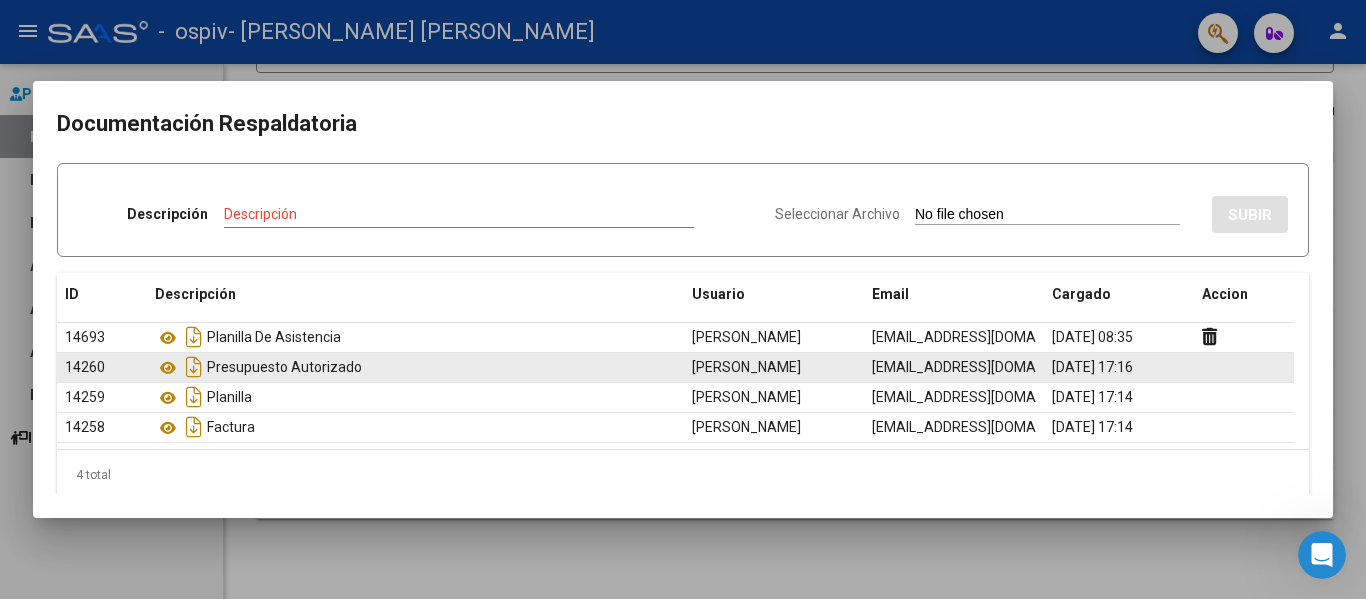 type 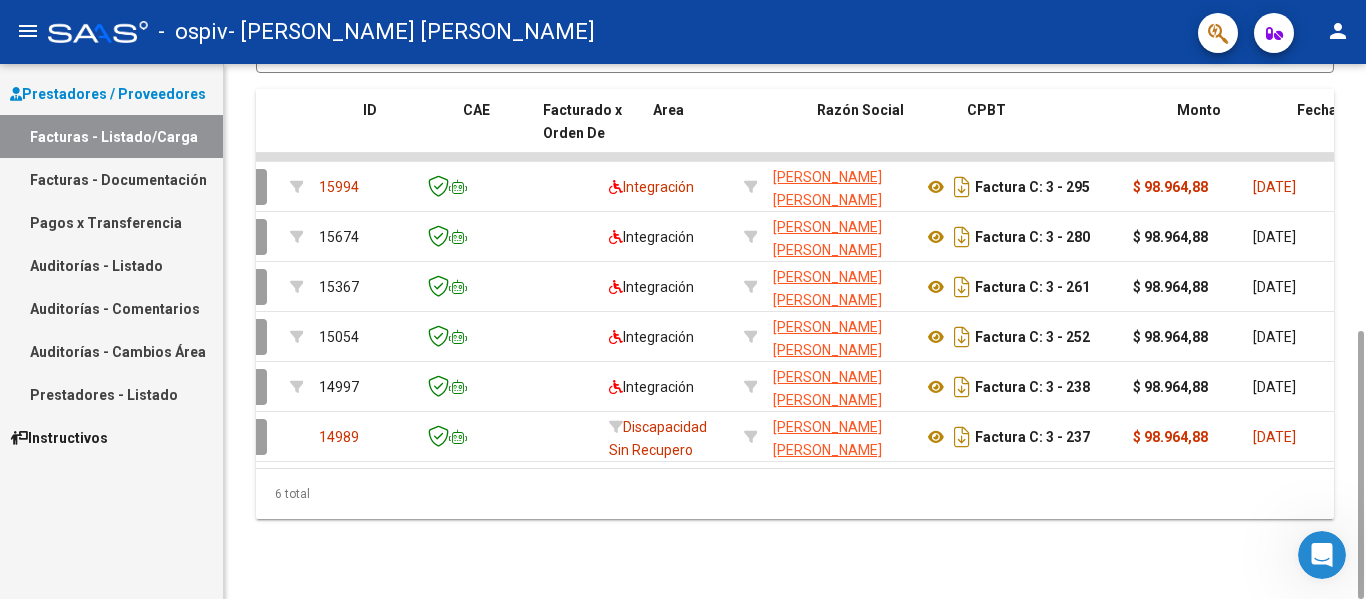 scroll, scrollTop: 0, scrollLeft: 0, axis: both 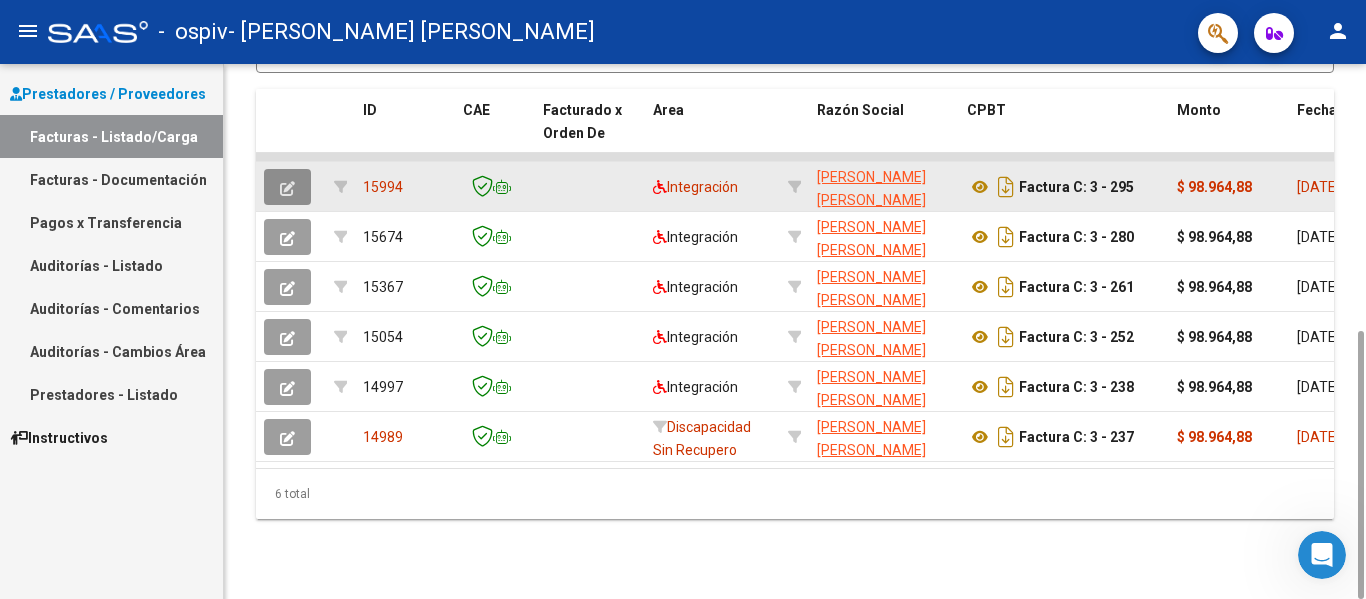 click 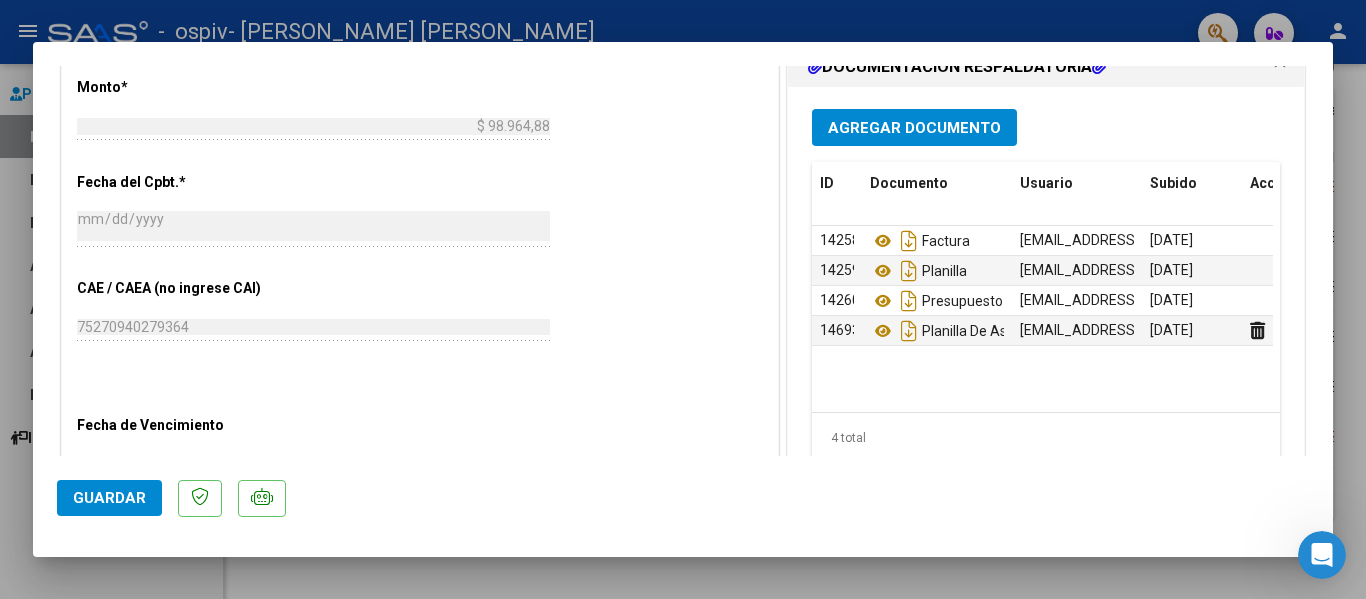 scroll, scrollTop: 971, scrollLeft: 0, axis: vertical 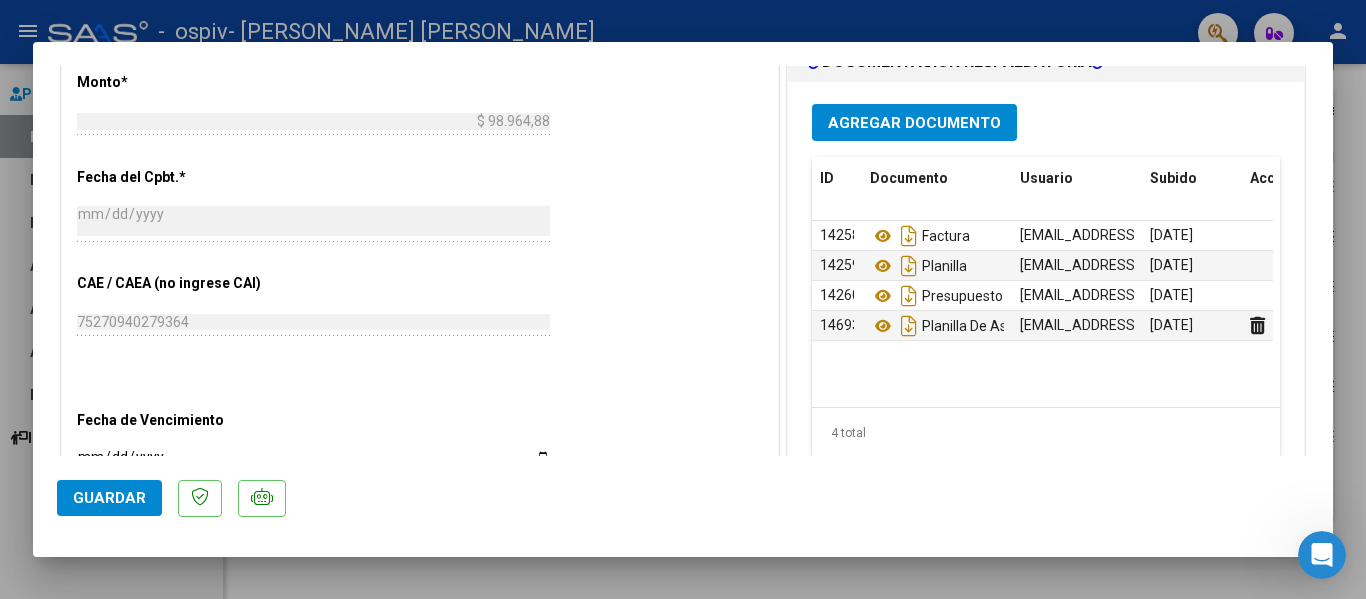 type 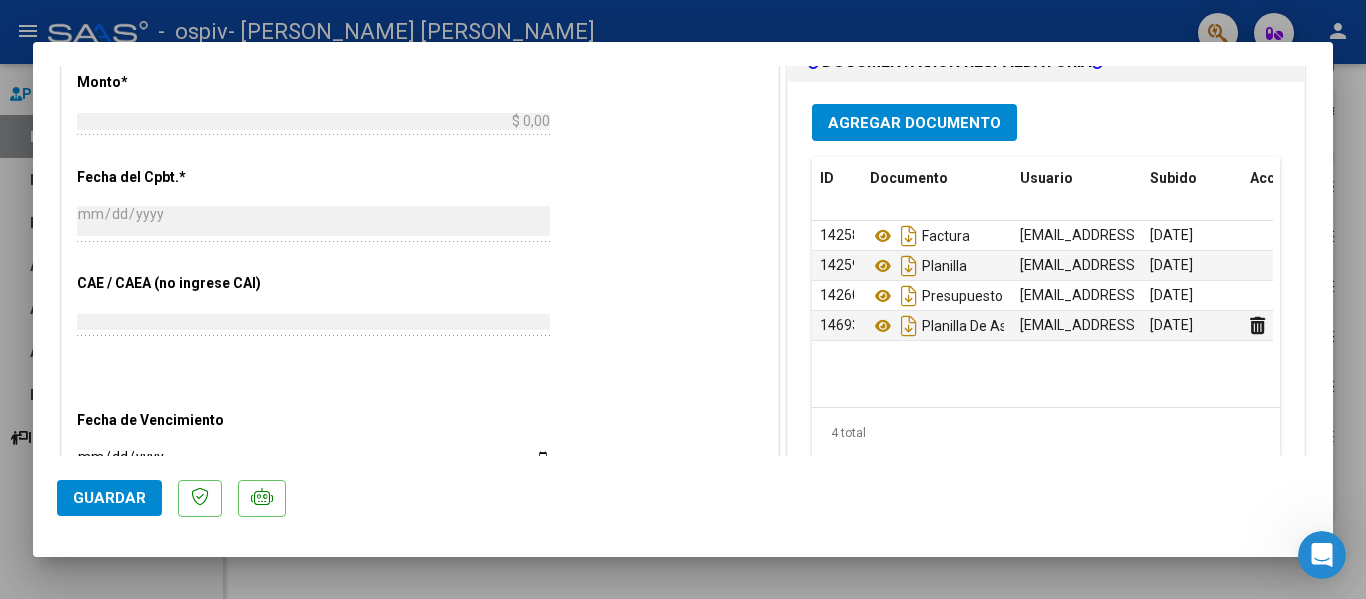 scroll, scrollTop: 908, scrollLeft: 0, axis: vertical 